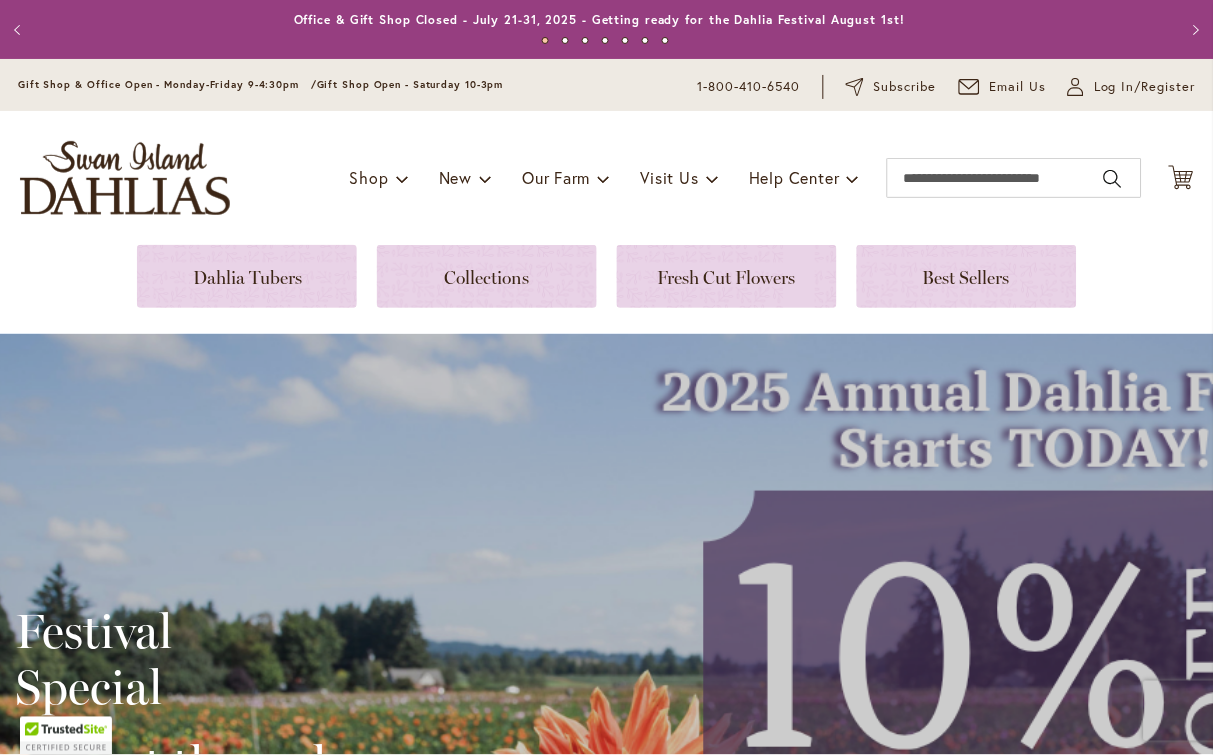 scroll, scrollTop: 0, scrollLeft: 0, axis: both 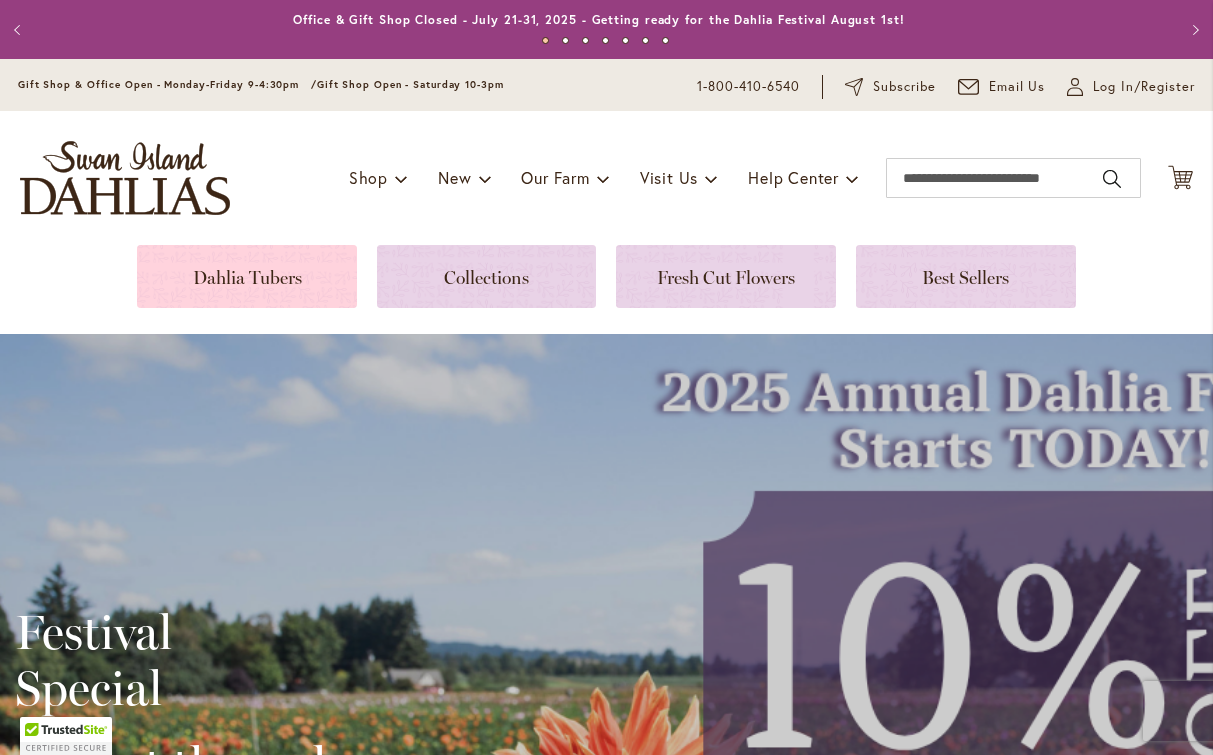 click at bounding box center [247, 276] 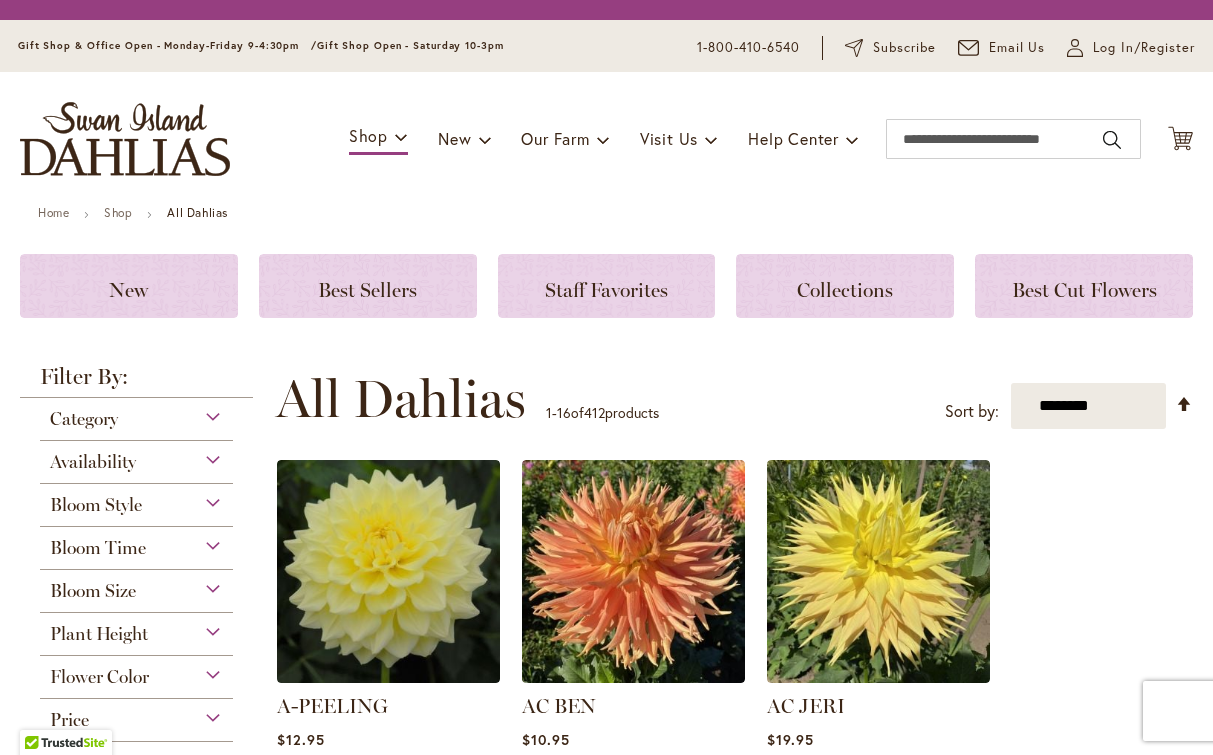 scroll, scrollTop: 0, scrollLeft: 0, axis: both 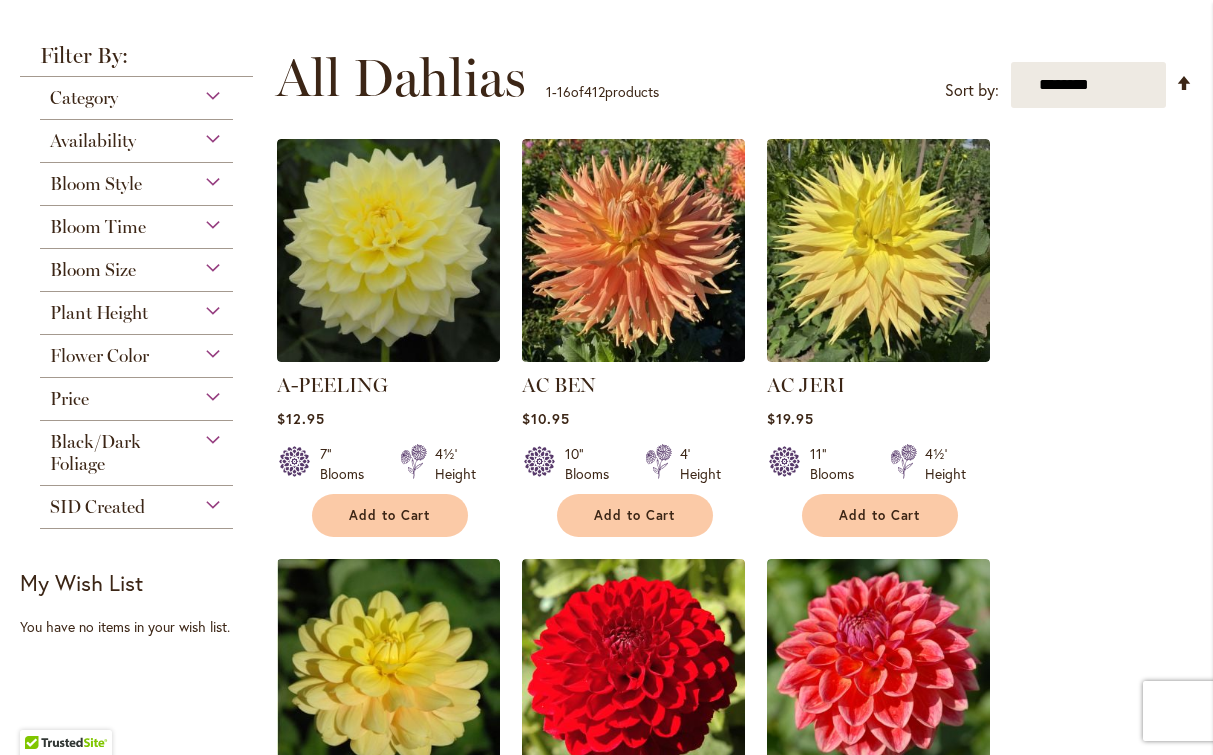 click on "Flower Color" at bounding box center (136, 351) 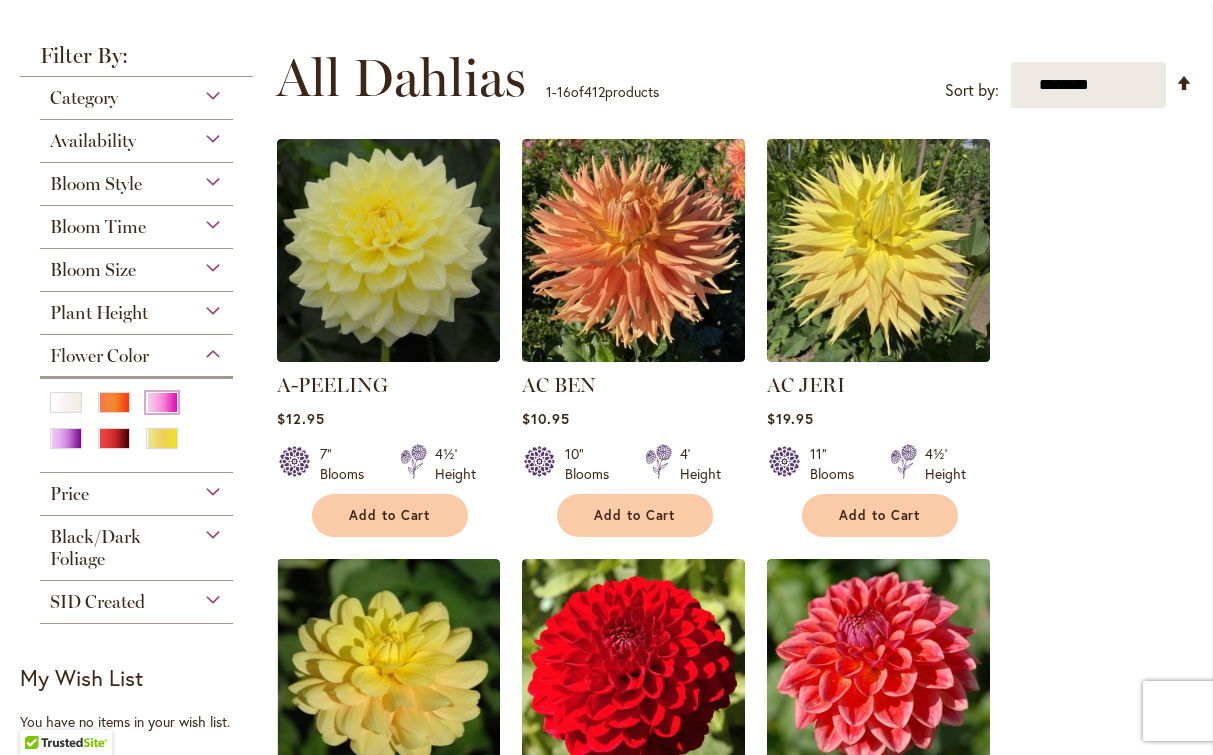 click at bounding box center (162, 402) 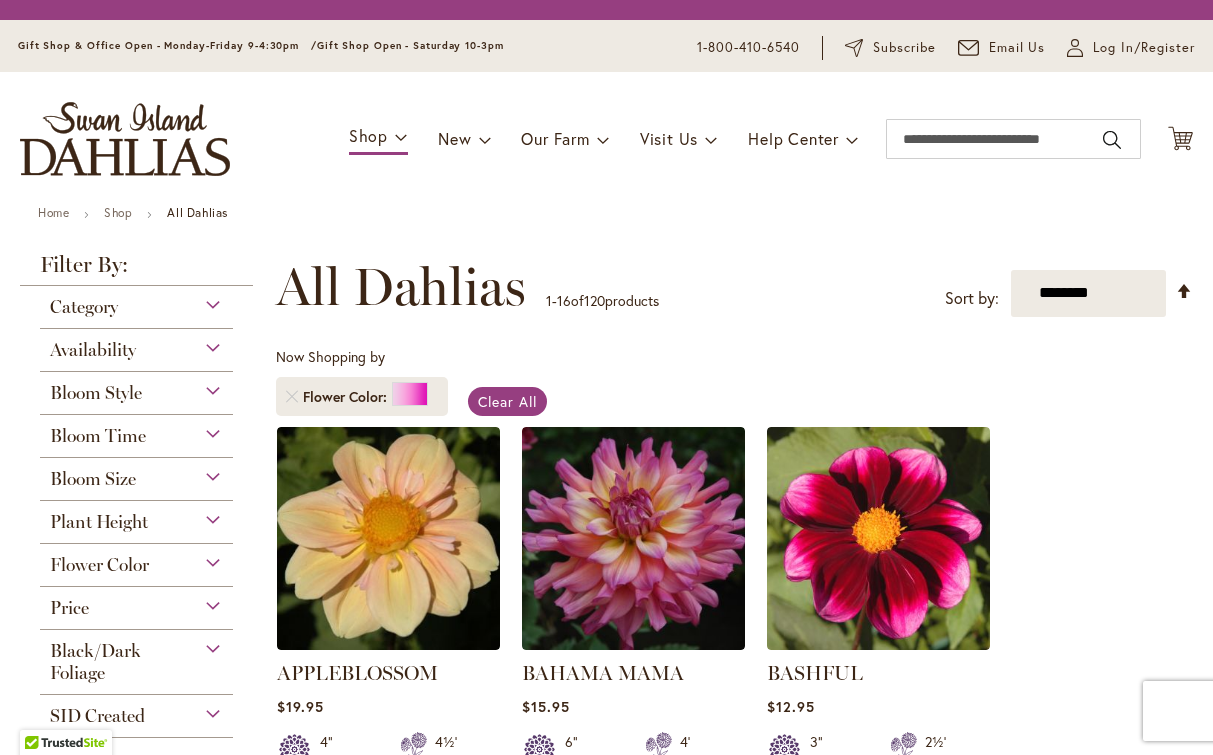 scroll, scrollTop: 0, scrollLeft: 0, axis: both 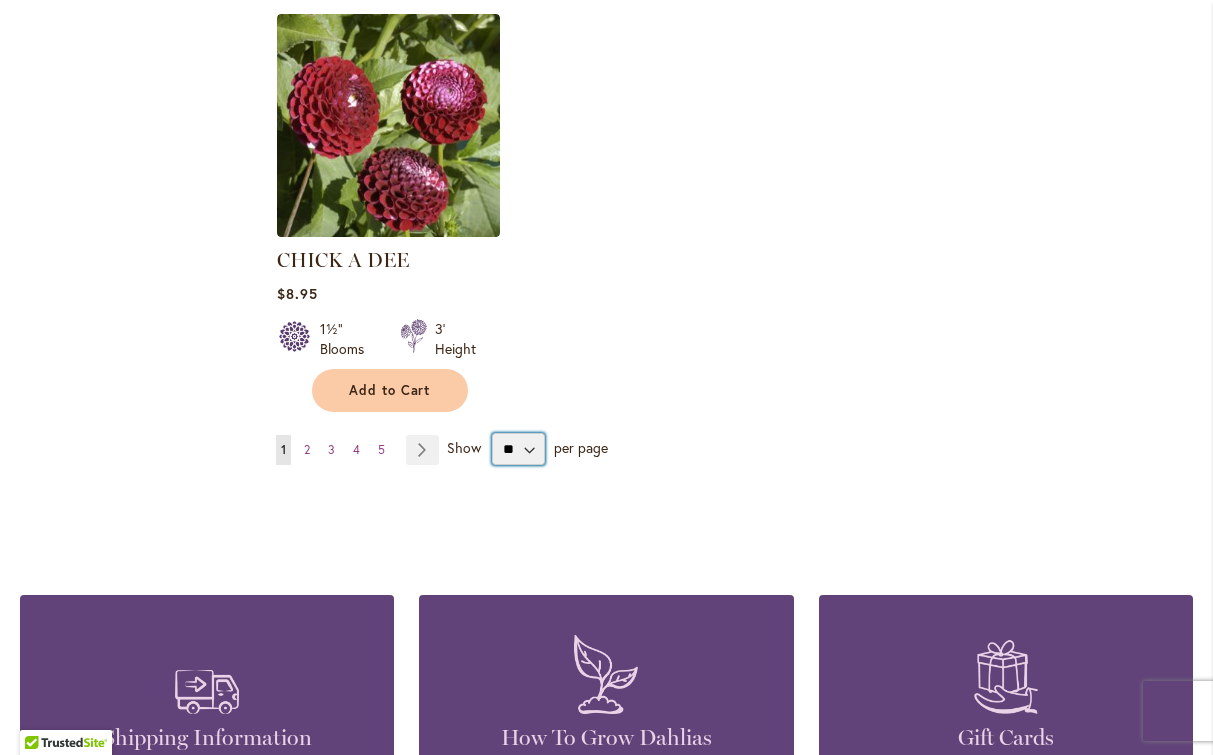 select on "**" 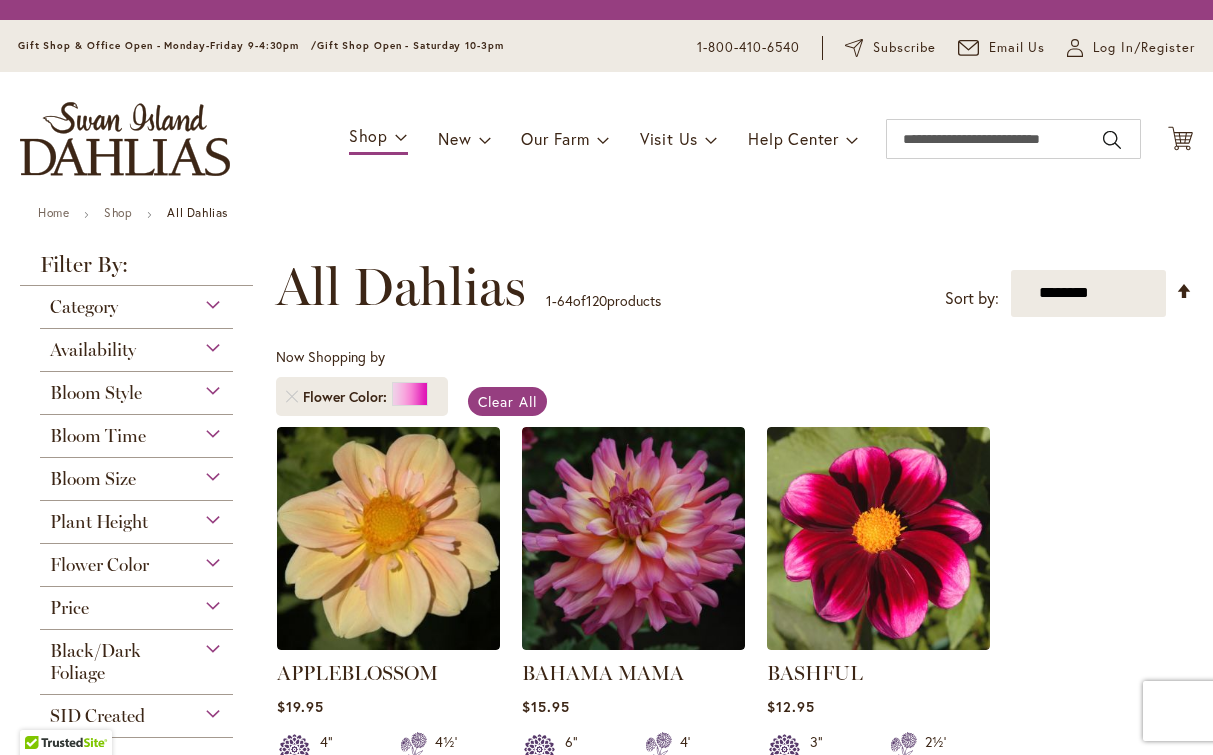 scroll, scrollTop: 0, scrollLeft: 0, axis: both 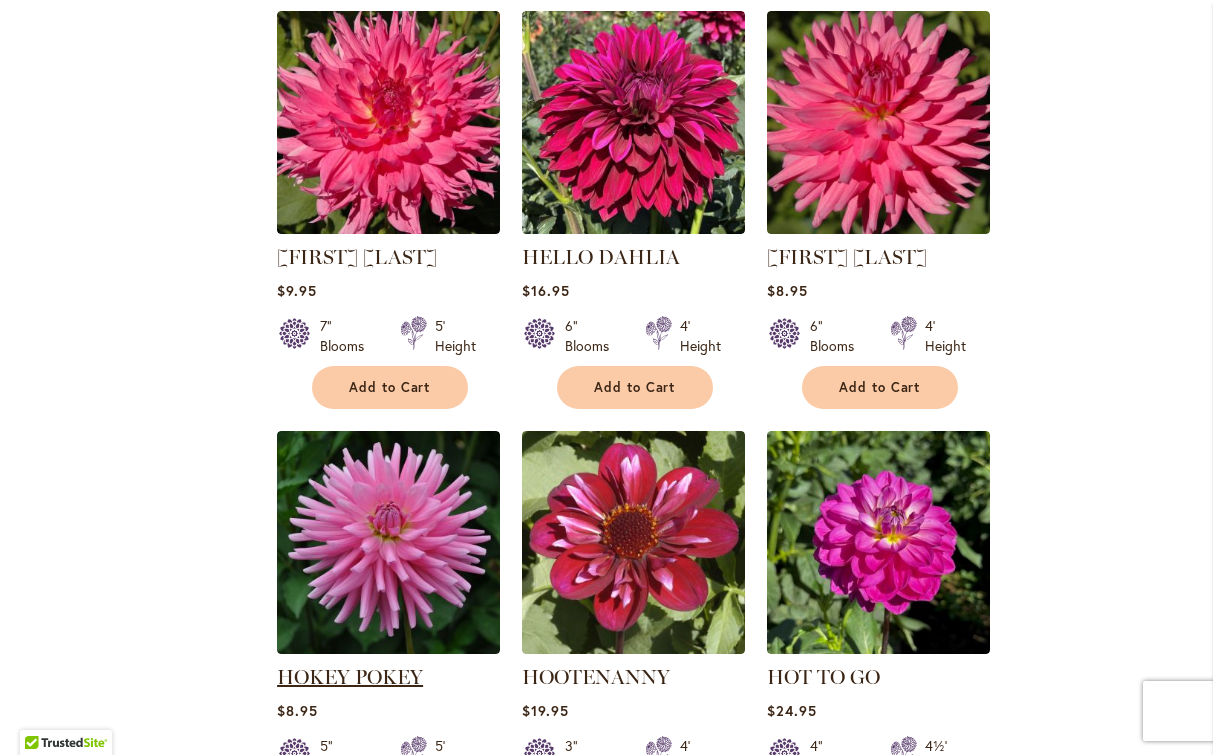 click on "HOKEY POKEY" at bounding box center [350, 677] 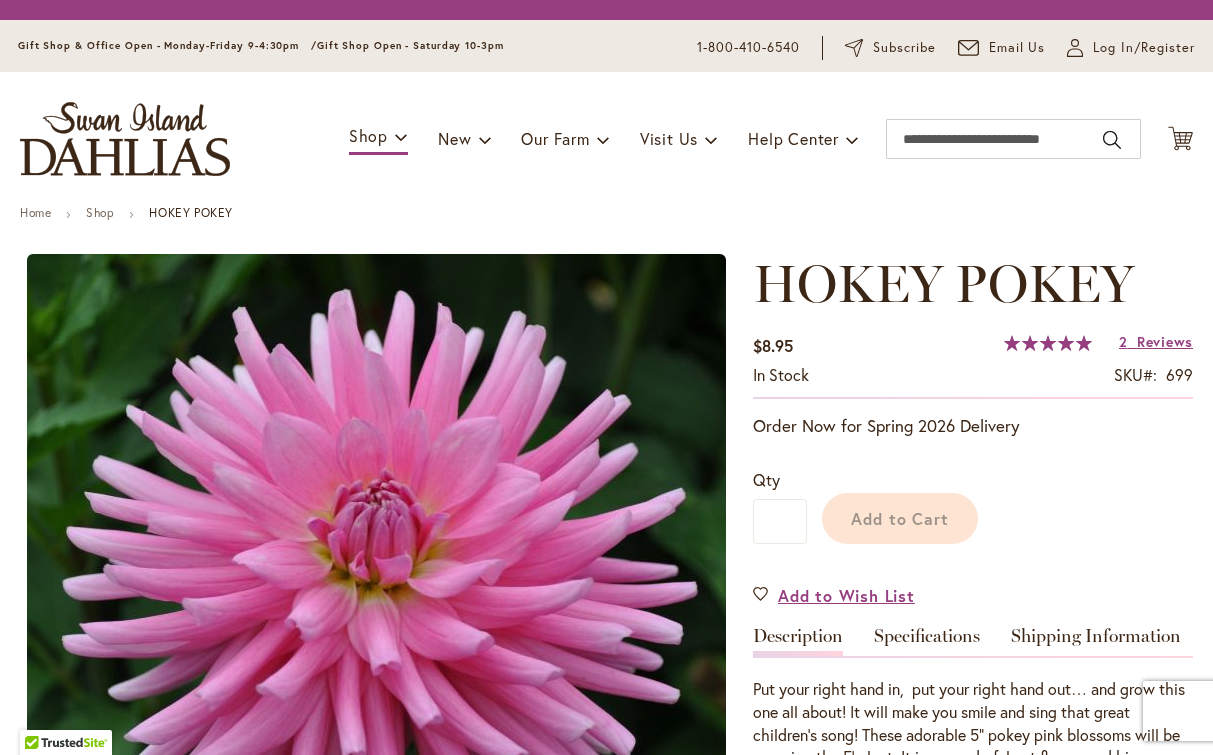 scroll, scrollTop: 0, scrollLeft: 0, axis: both 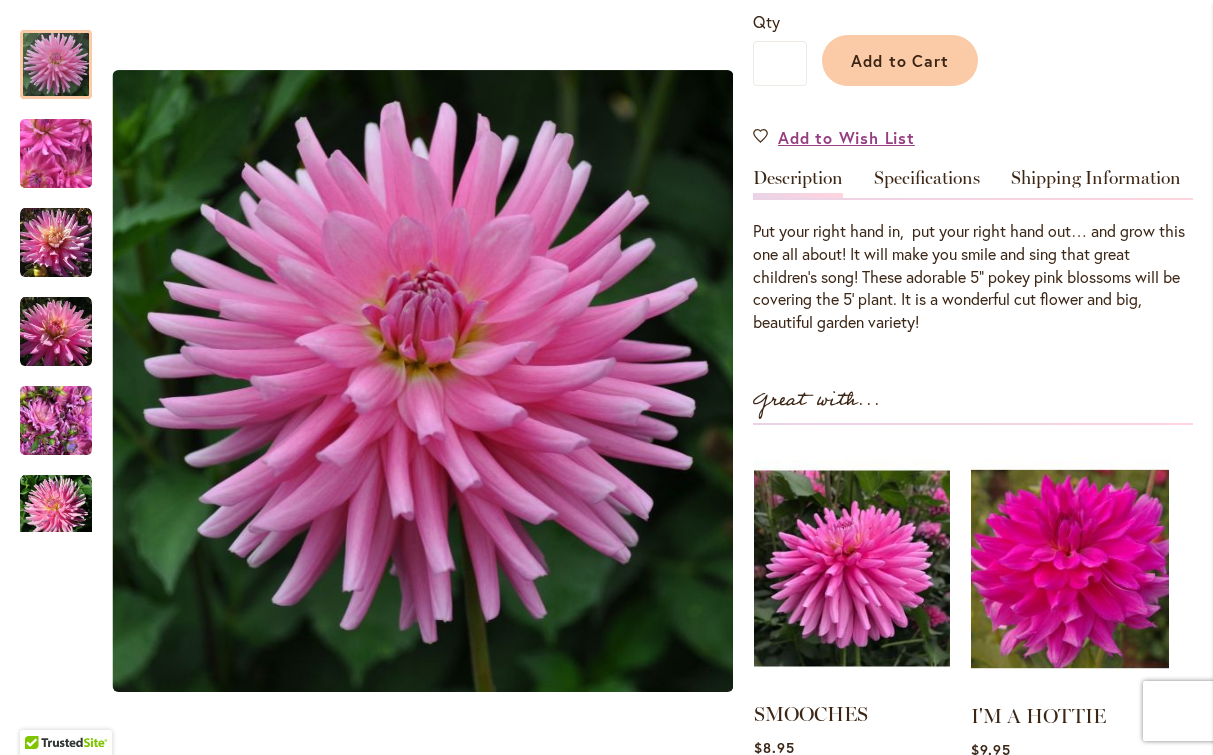 click at bounding box center (852, 568) 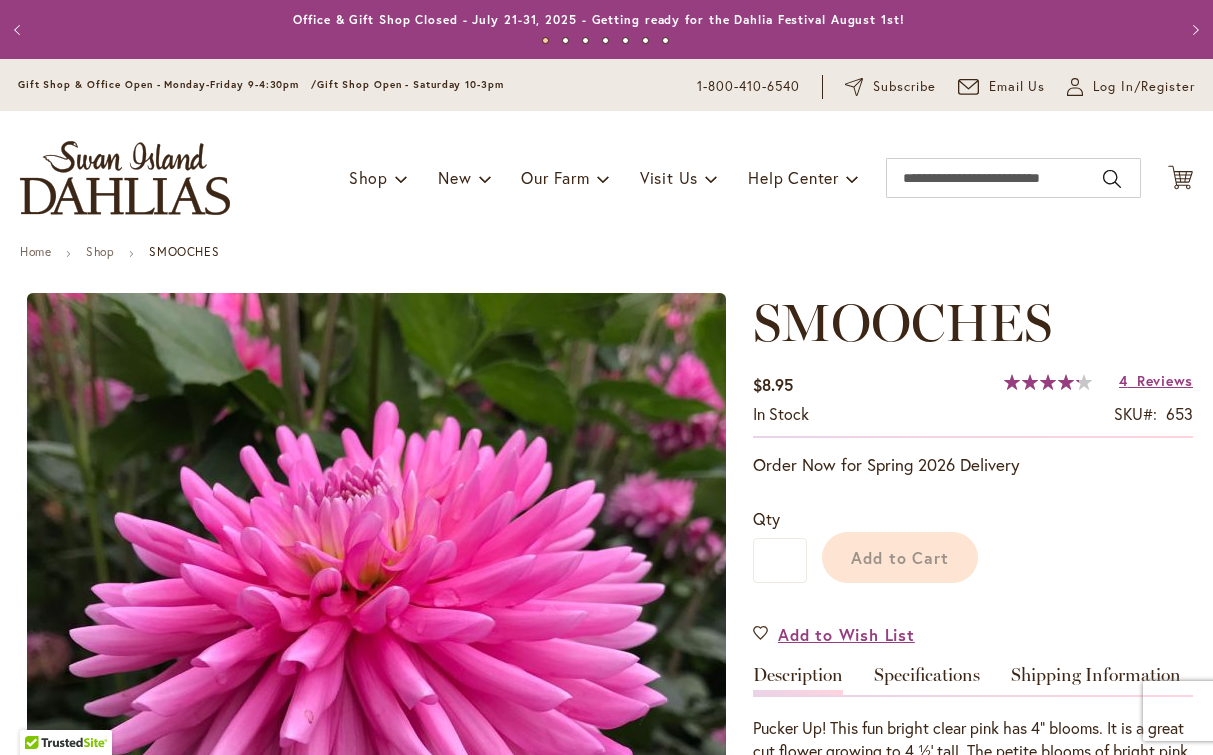 scroll, scrollTop: 0, scrollLeft: 0, axis: both 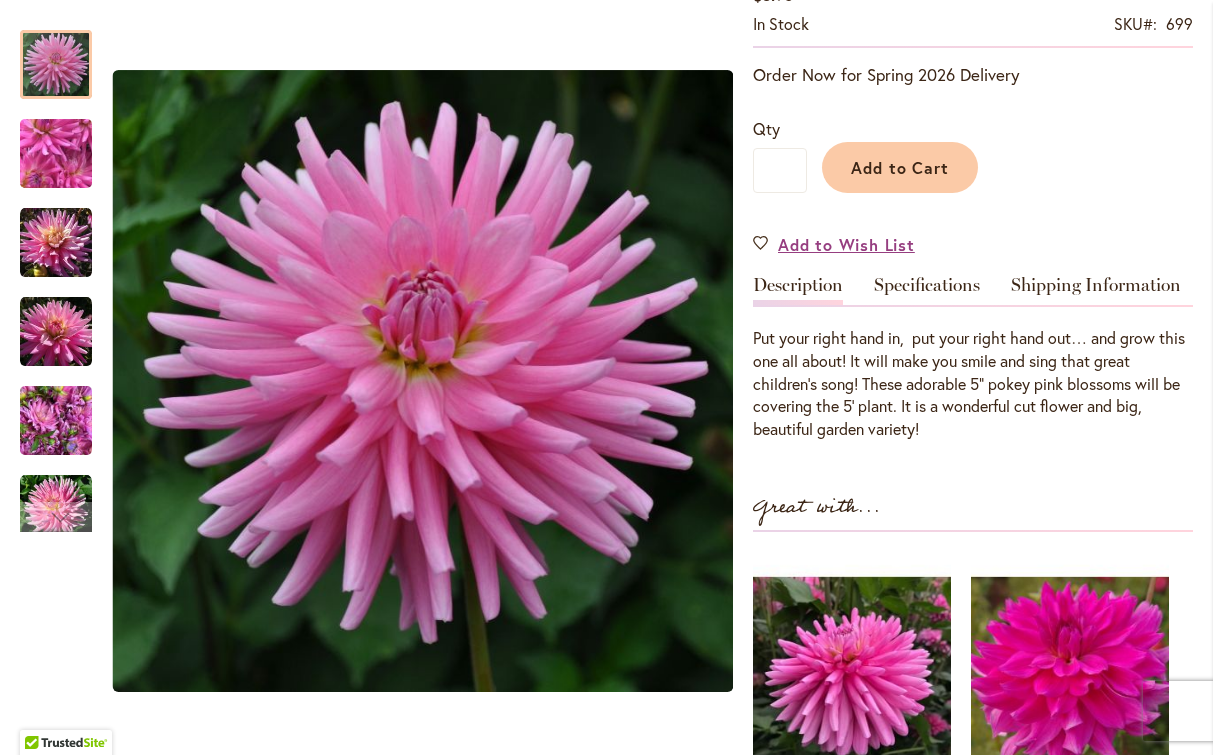 click on "HOKEY POKEY
$8.95
In stock
SKU
699
Rating:
100                          % of  100
2
Reviews
Add Your Review
Order Now for Spring 2026 Delivery
Qty
*
Add to Cart" at bounding box center [973, 466] 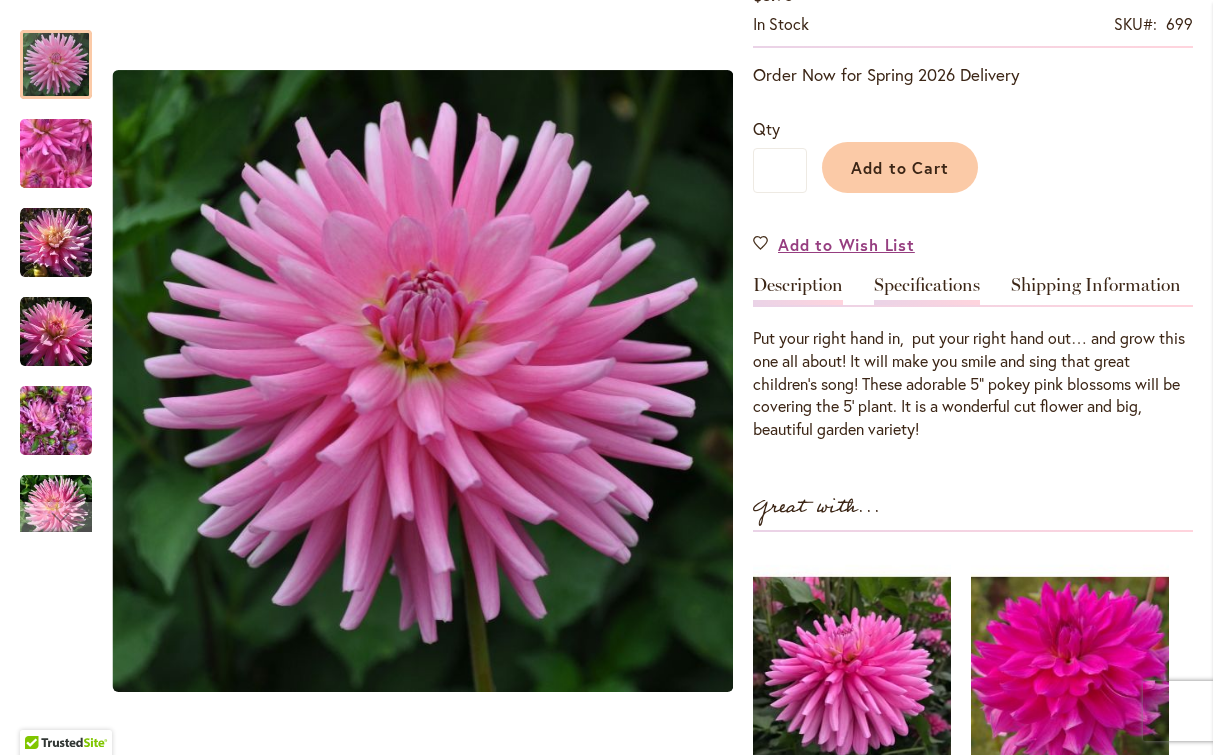 click on "Specifications" at bounding box center [927, 290] 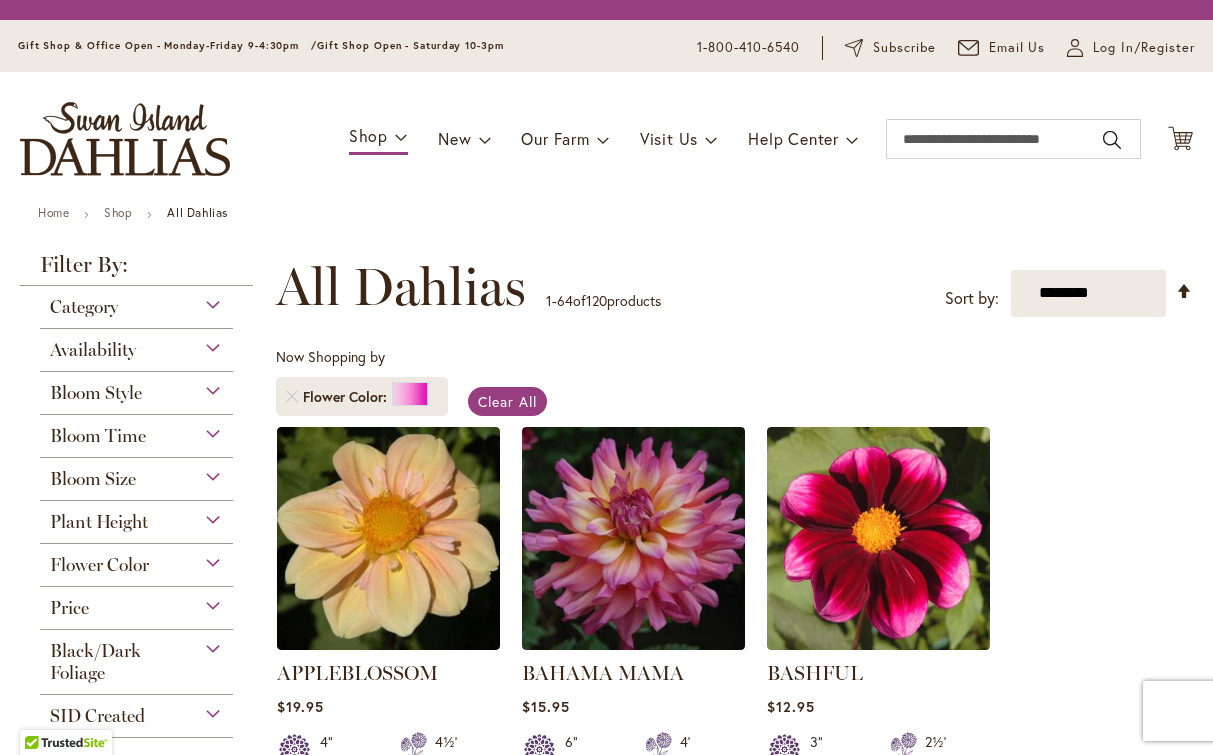 scroll, scrollTop: 0, scrollLeft: 0, axis: both 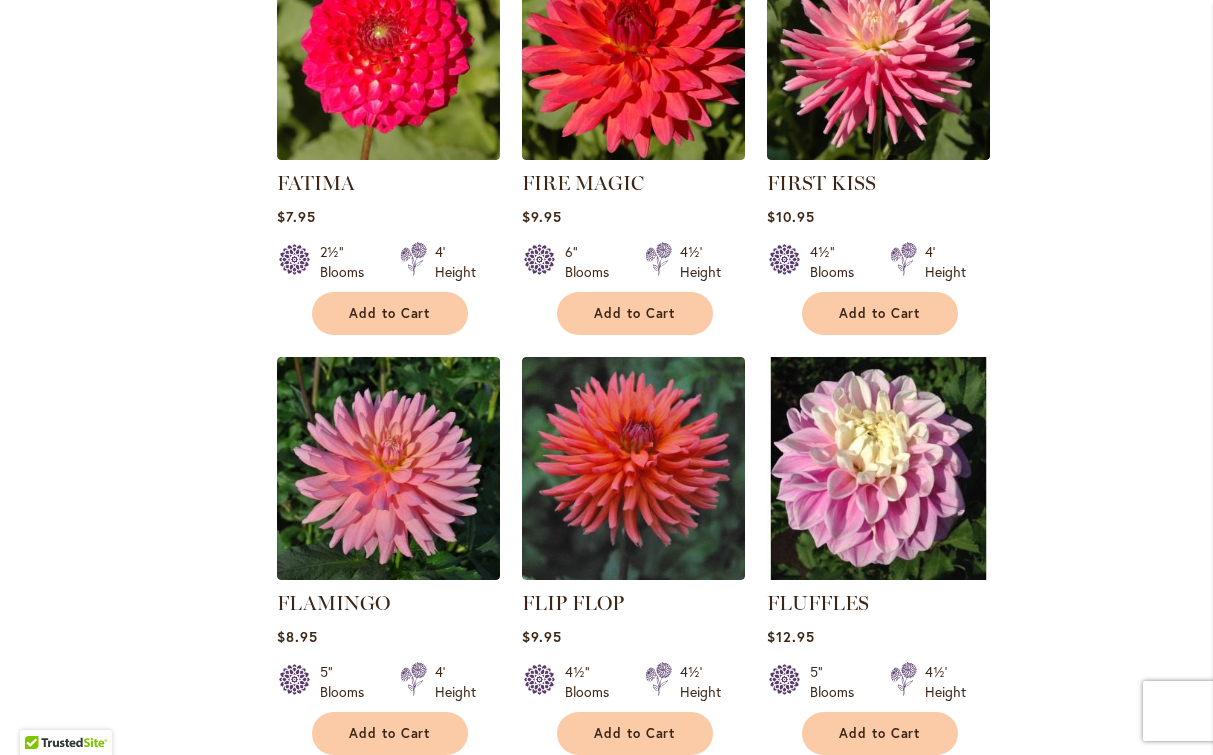click on "APPLEBLOSSOM
Rating:
95%
4                  Reviews
$19.95
4" Blooms 4½' Height Add to Cart" at bounding box center [734, -494] 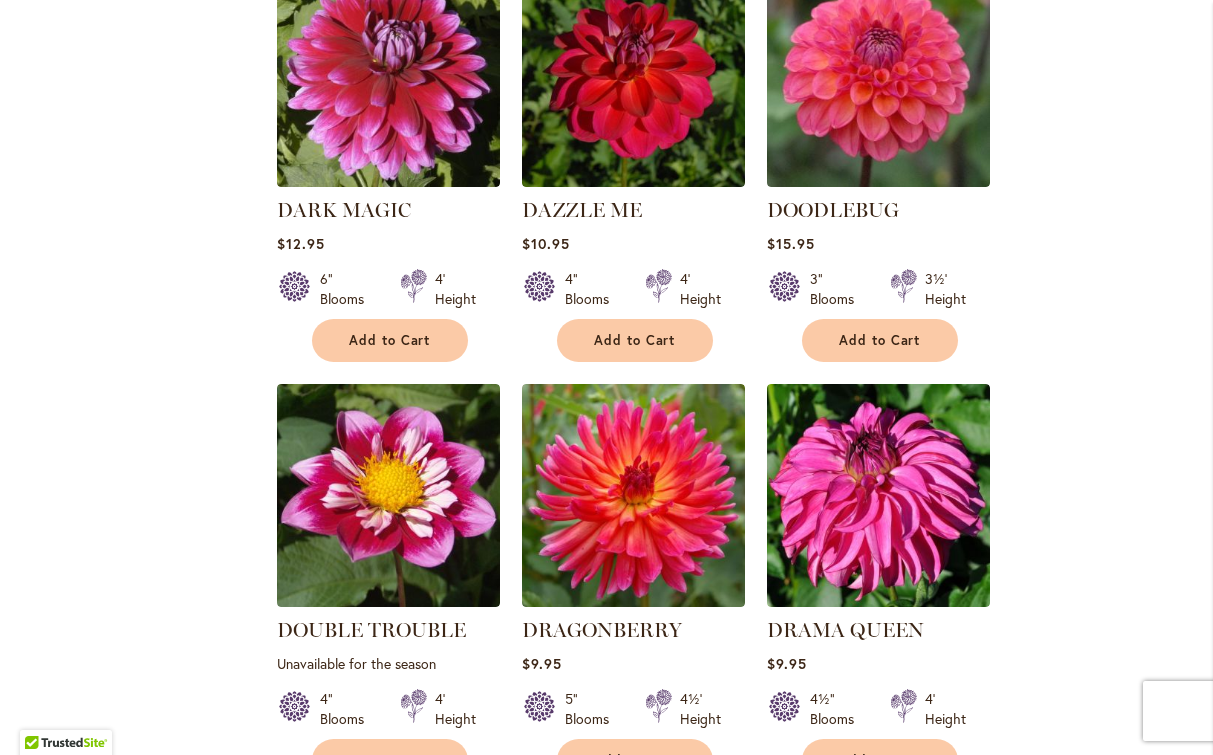 scroll, scrollTop: 3884, scrollLeft: 0, axis: vertical 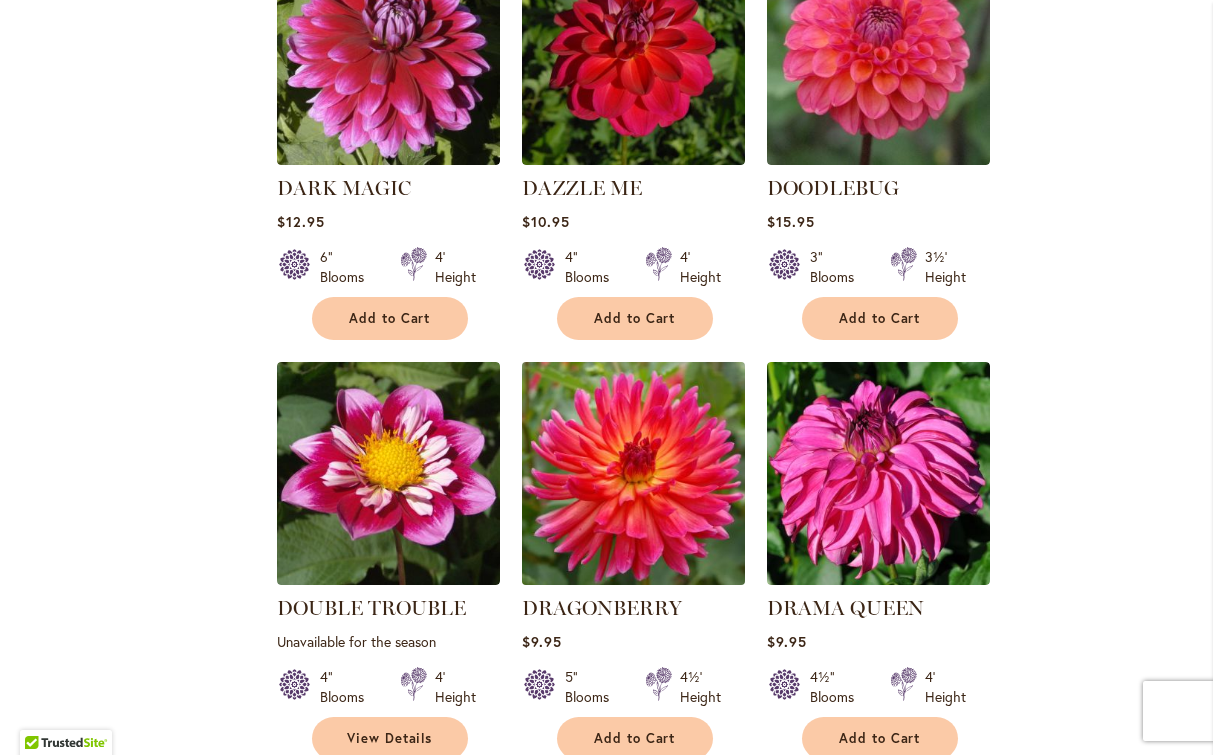 click at bounding box center (634, 473) 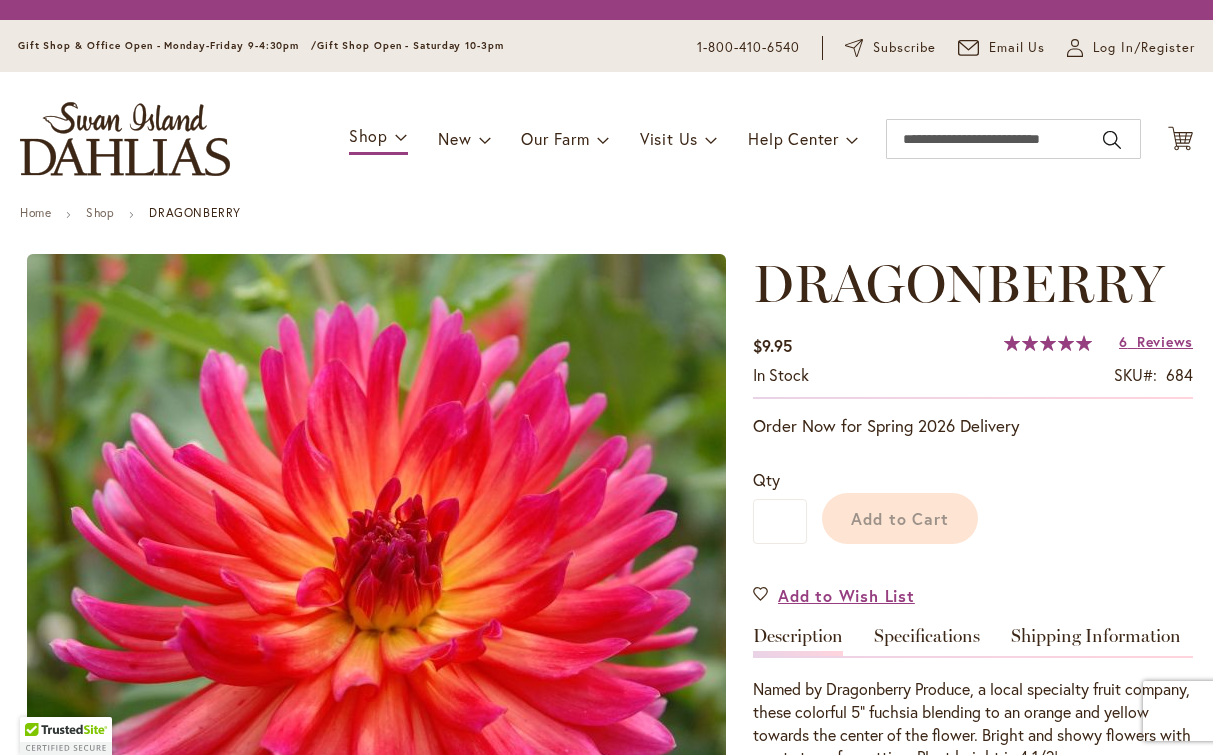 scroll, scrollTop: 0, scrollLeft: 0, axis: both 